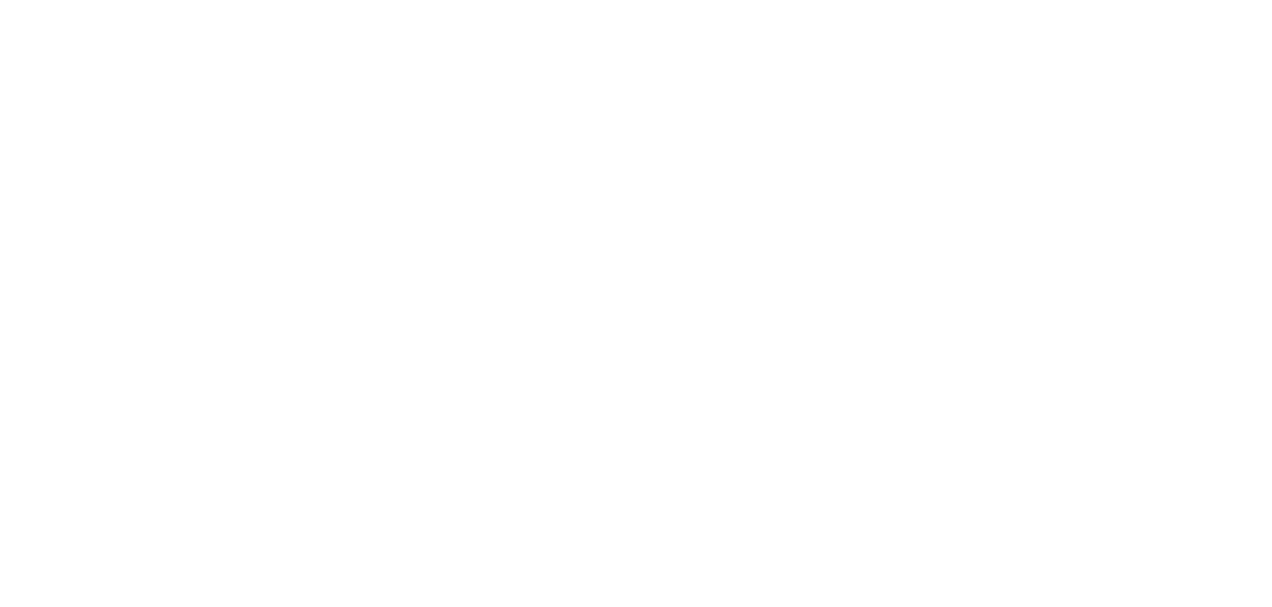 scroll, scrollTop: 0, scrollLeft: 0, axis: both 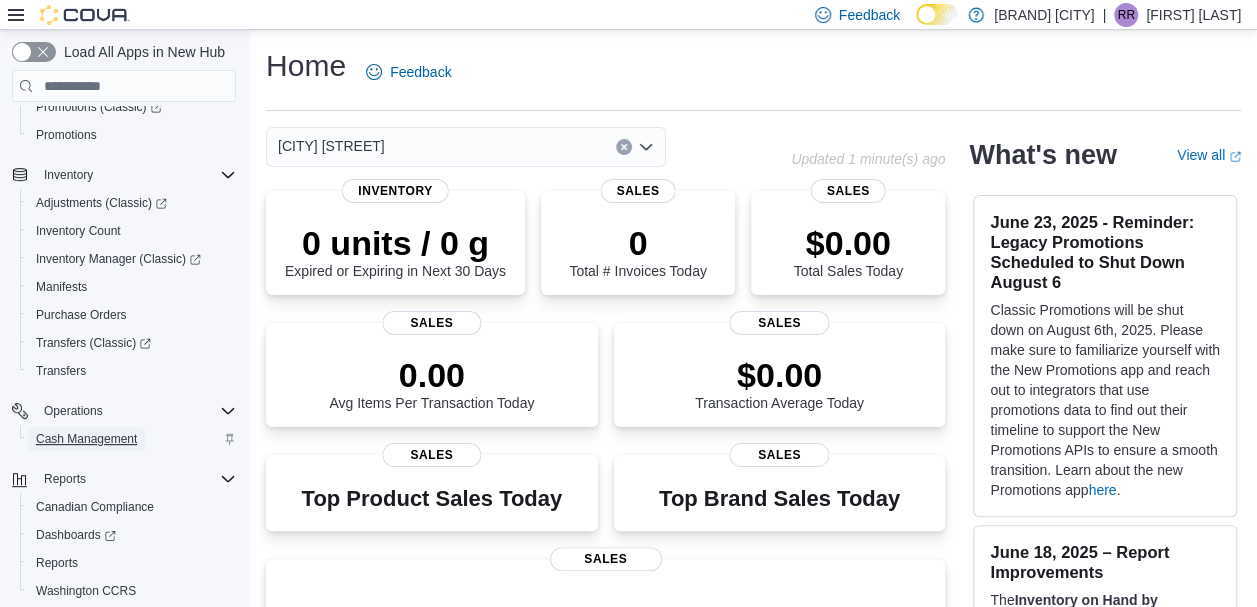 click on "Cash Management" at bounding box center [86, 439] 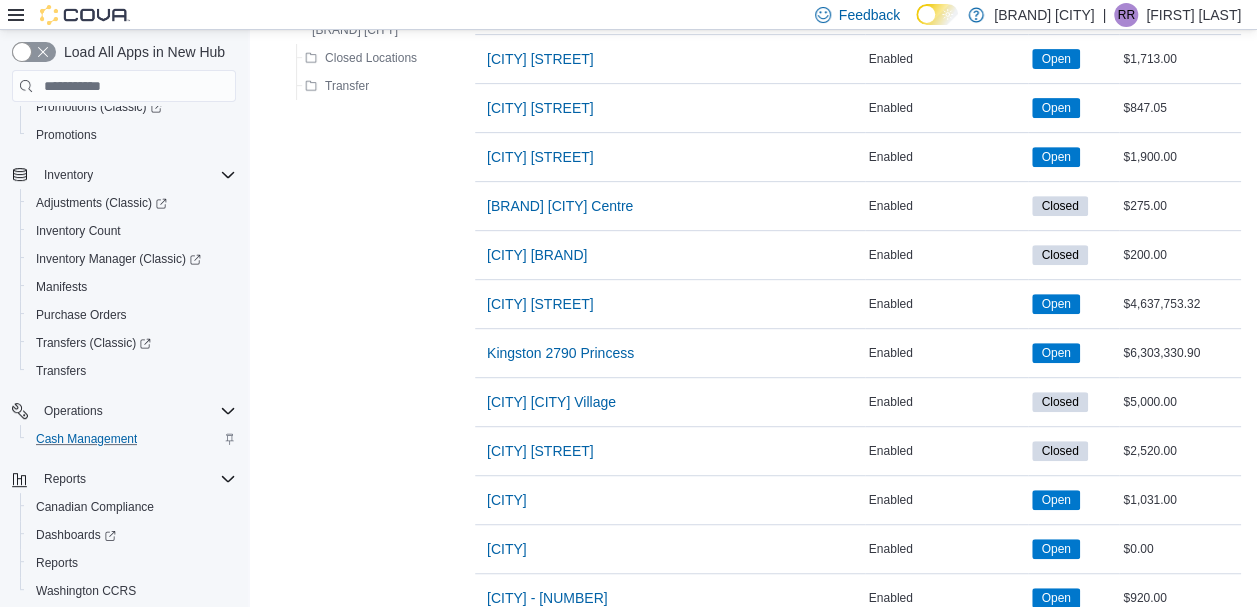 scroll, scrollTop: 400, scrollLeft: 0, axis: vertical 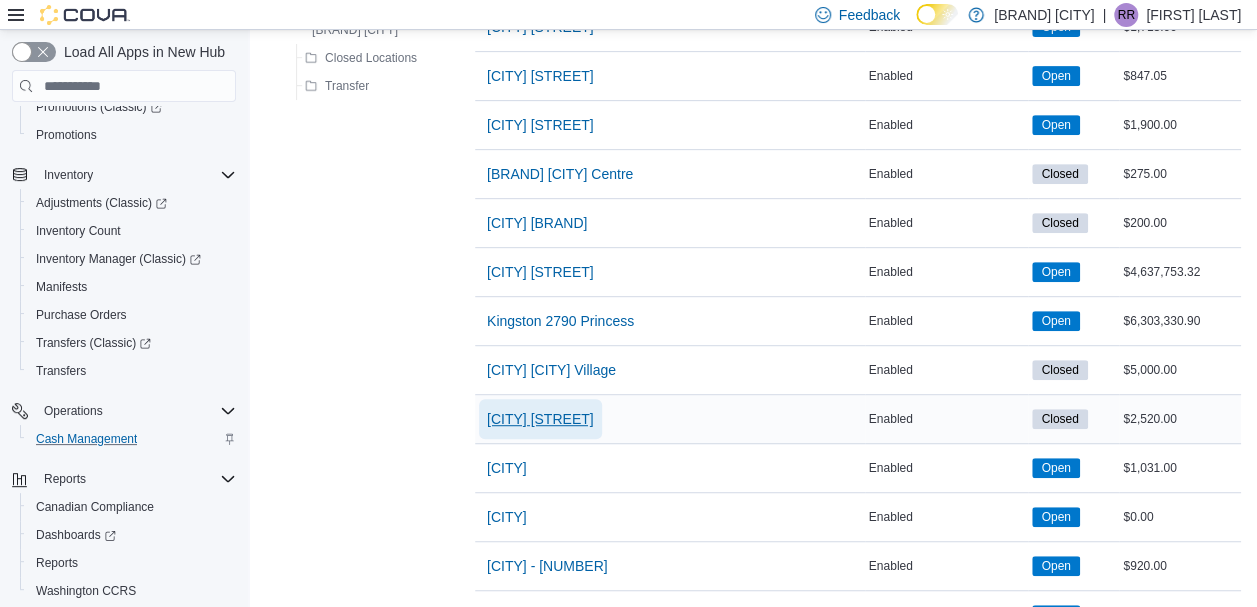click on "[CITY] [STREET]" at bounding box center [540, 419] 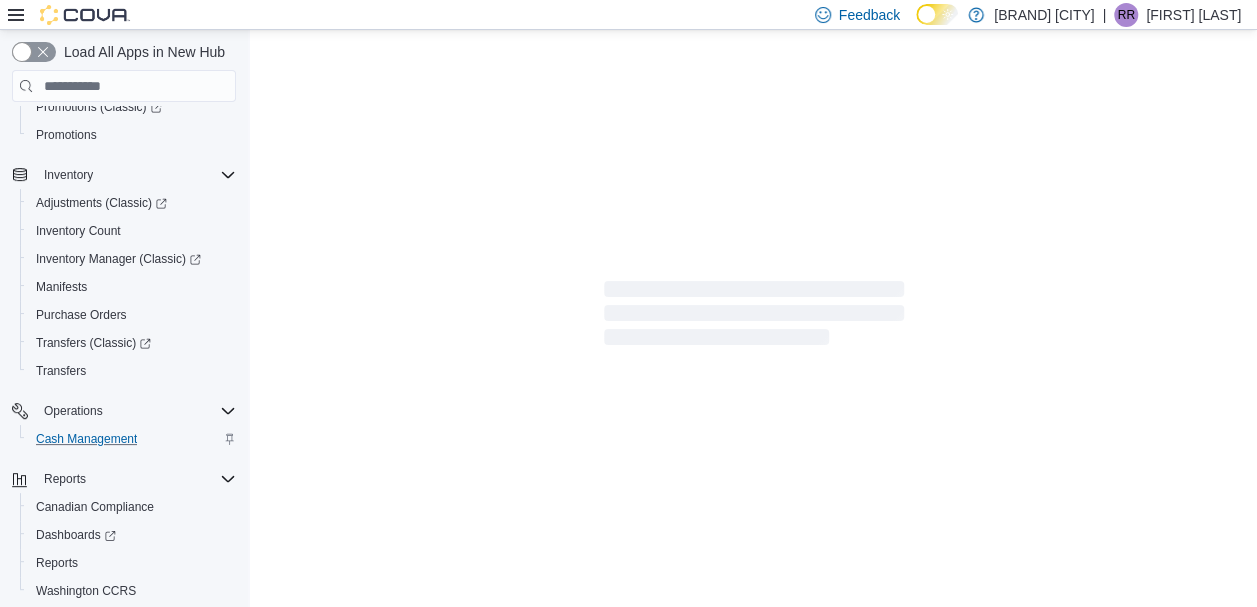 scroll, scrollTop: 0, scrollLeft: 0, axis: both 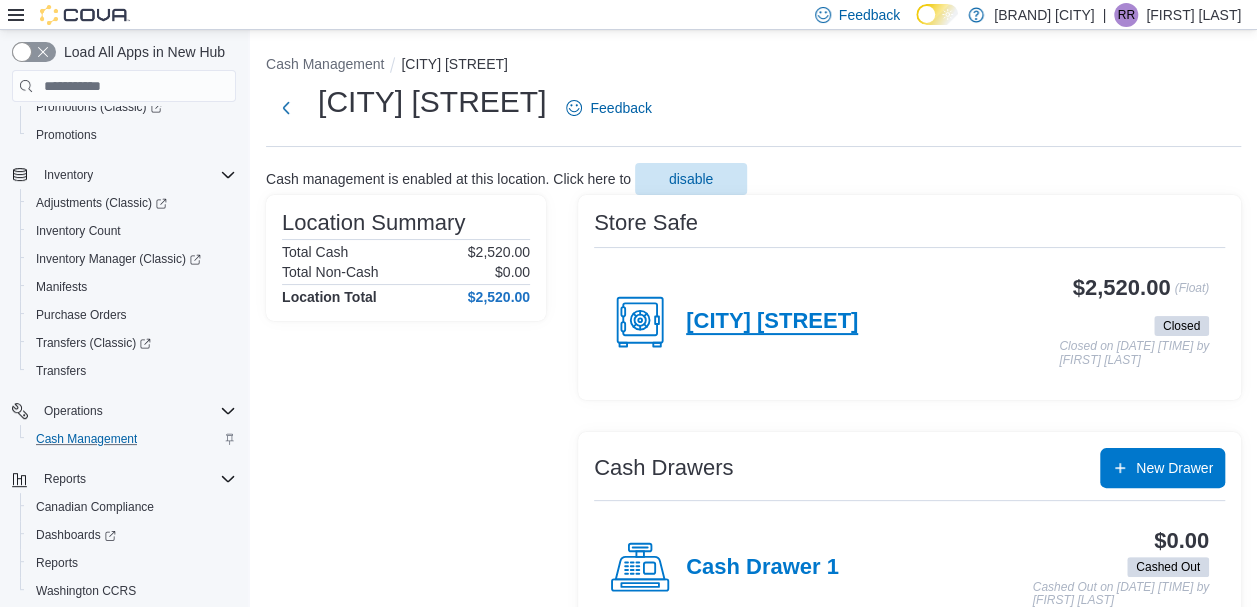 click on "[CITY] [STREET]" at bounding box center (772, 322) 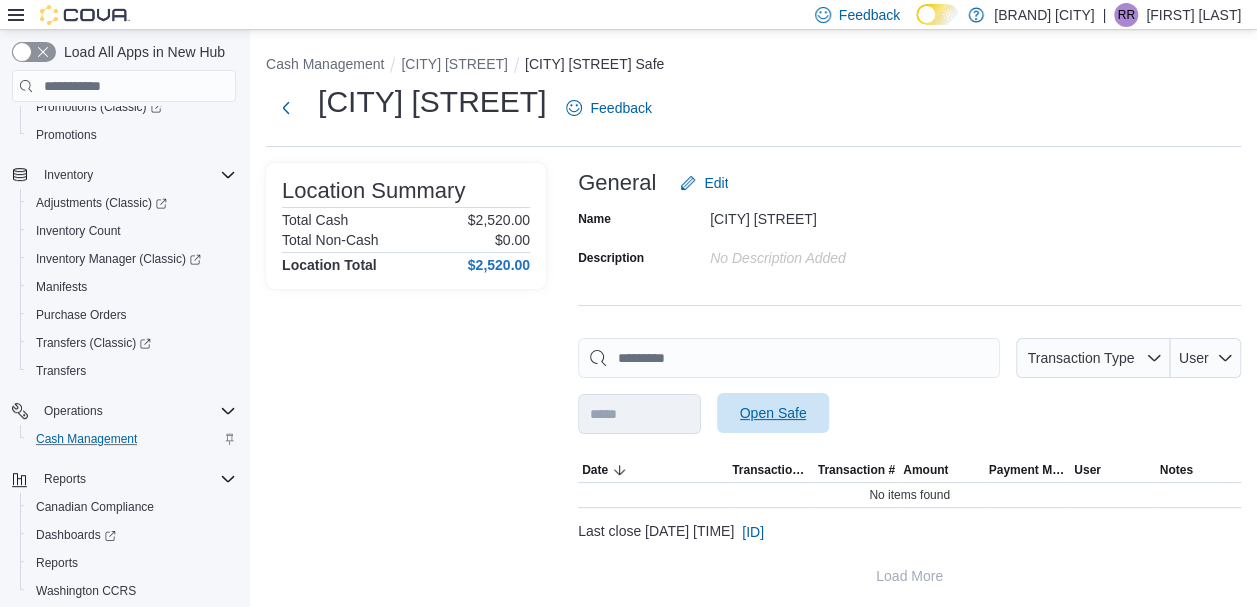 click on "Open Safe" at bounding box center (773, 413) 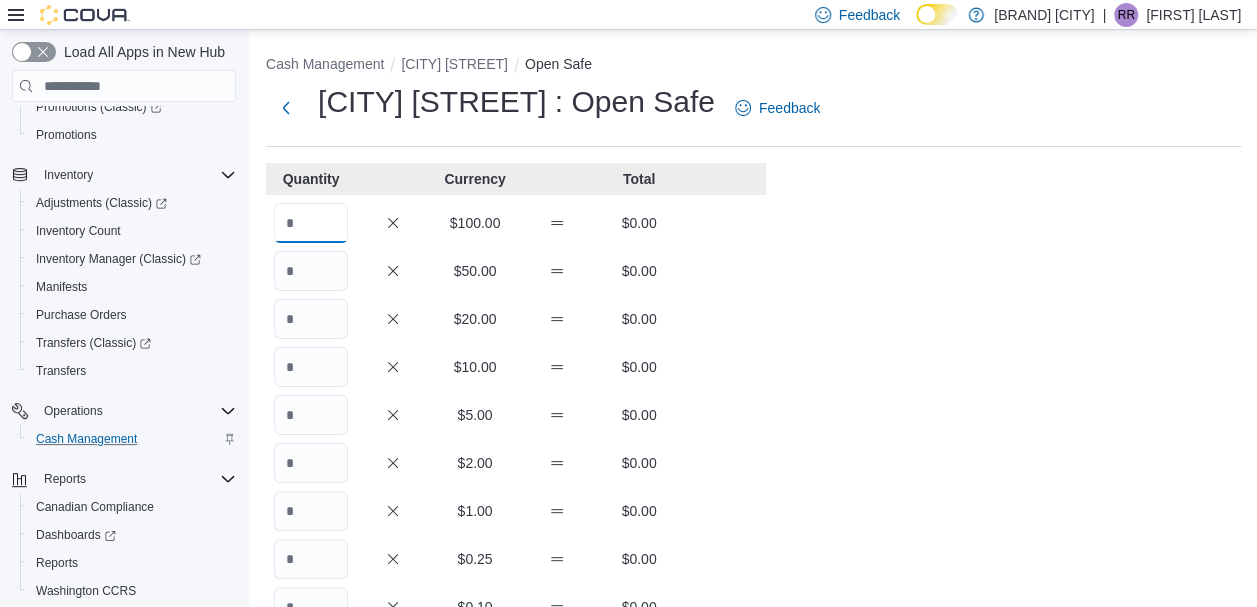 click at bounding box center [311, 223] 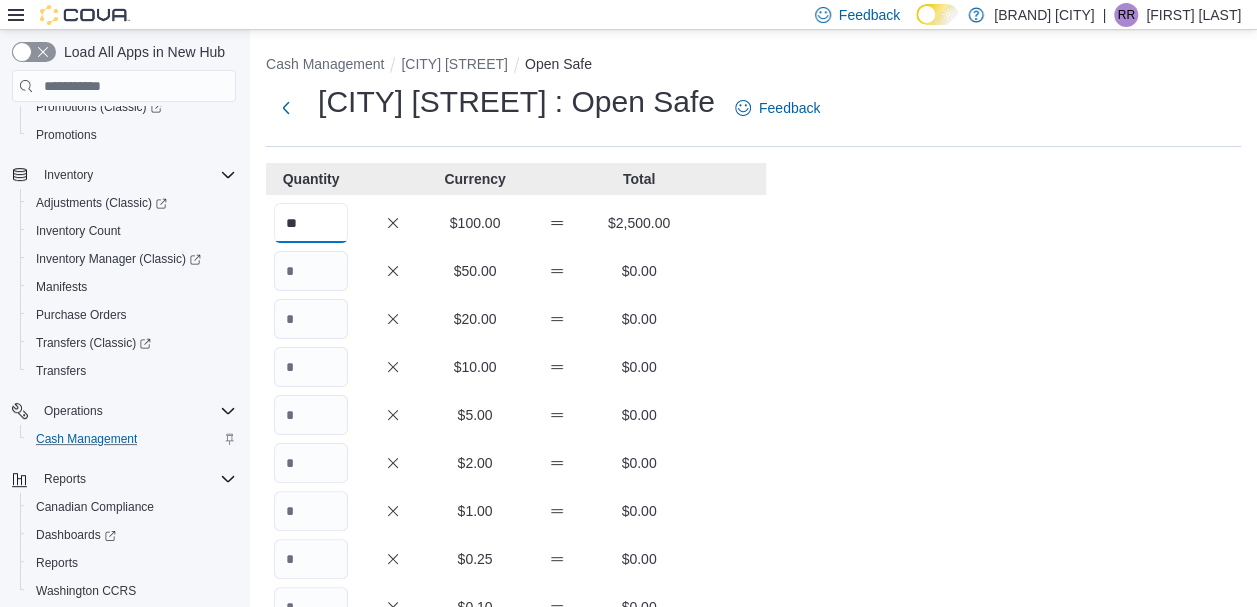 type on "**" 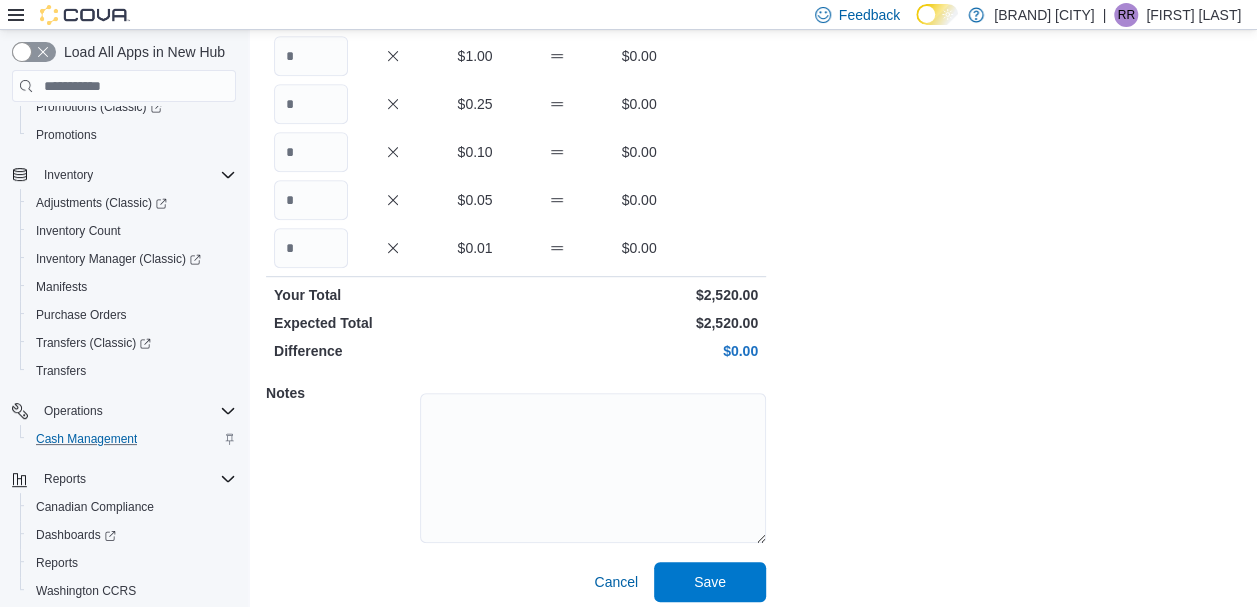 scroll, scrollTop: 466, scrollLeft: 0, axis: vertical 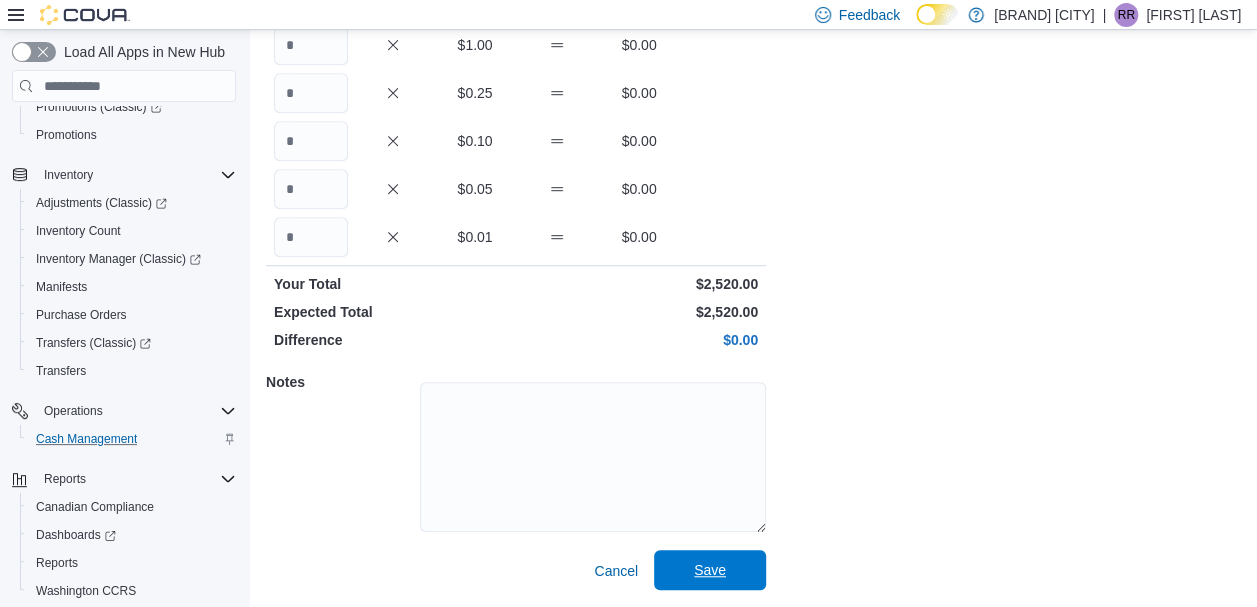 type on "*" 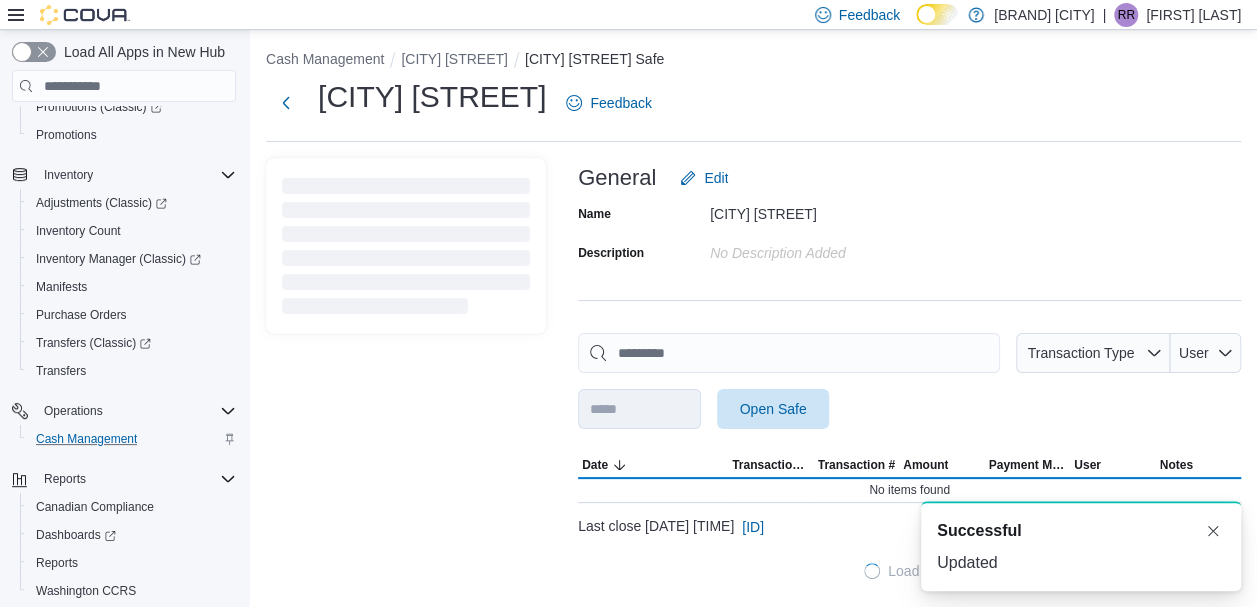 scroll, scrollTop: 4, scrollLeft: 0, axis: vertical 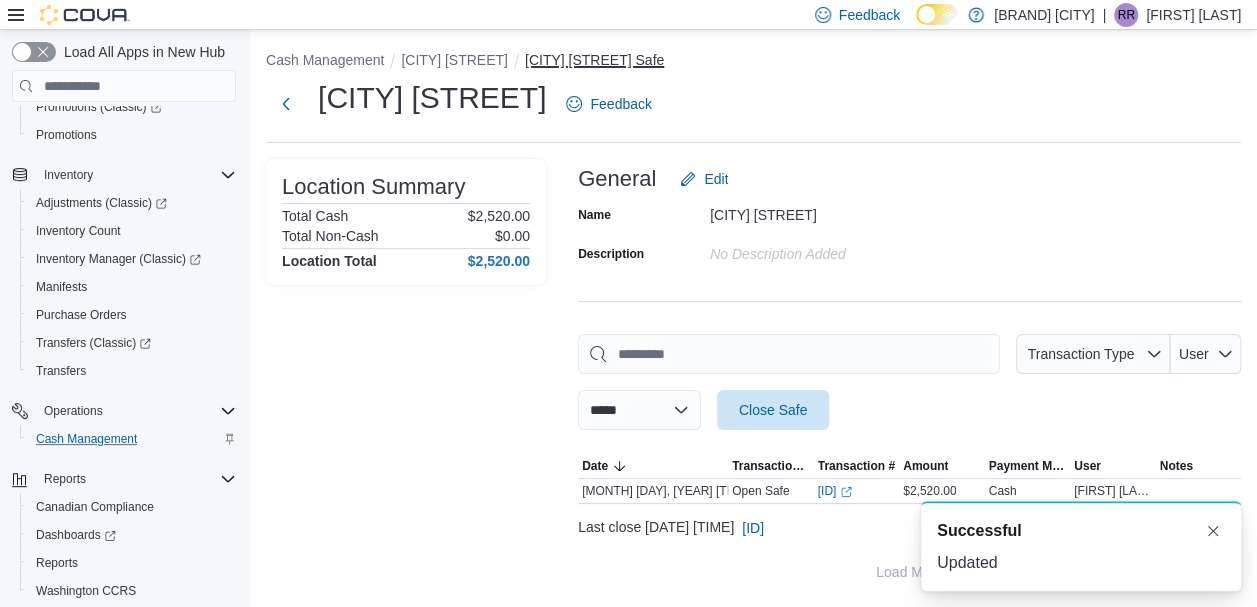 click on "[CITY] [STREET] Safe" at bounding box center (594, 60) 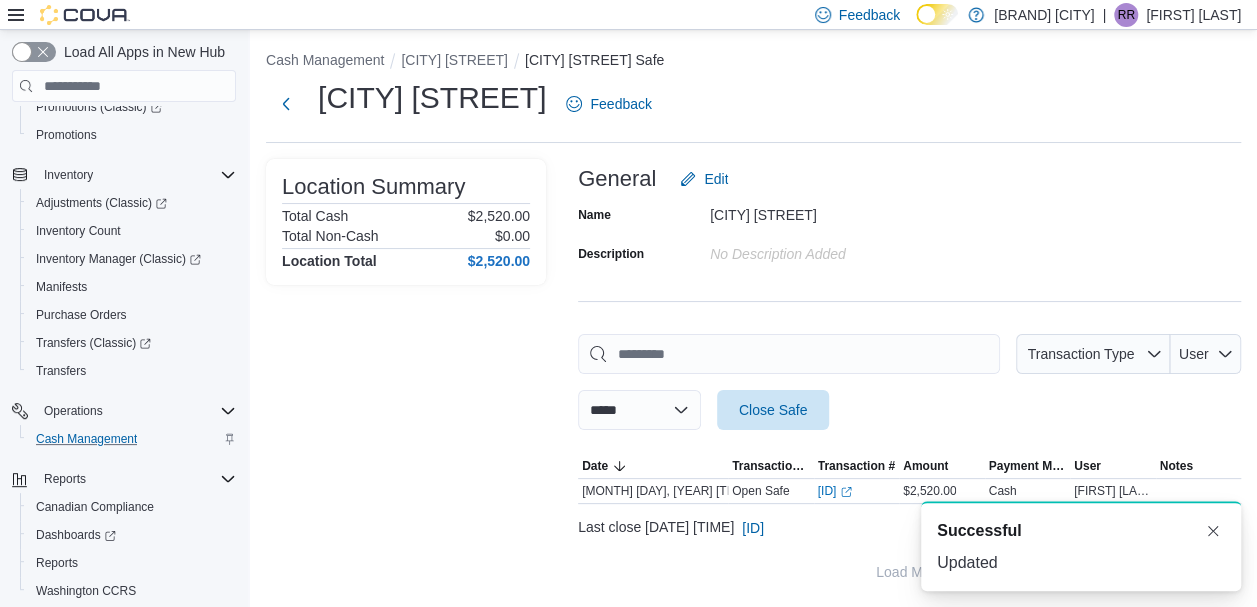 click on "[CITY] [STREET]" at bounding box center [463, 60] 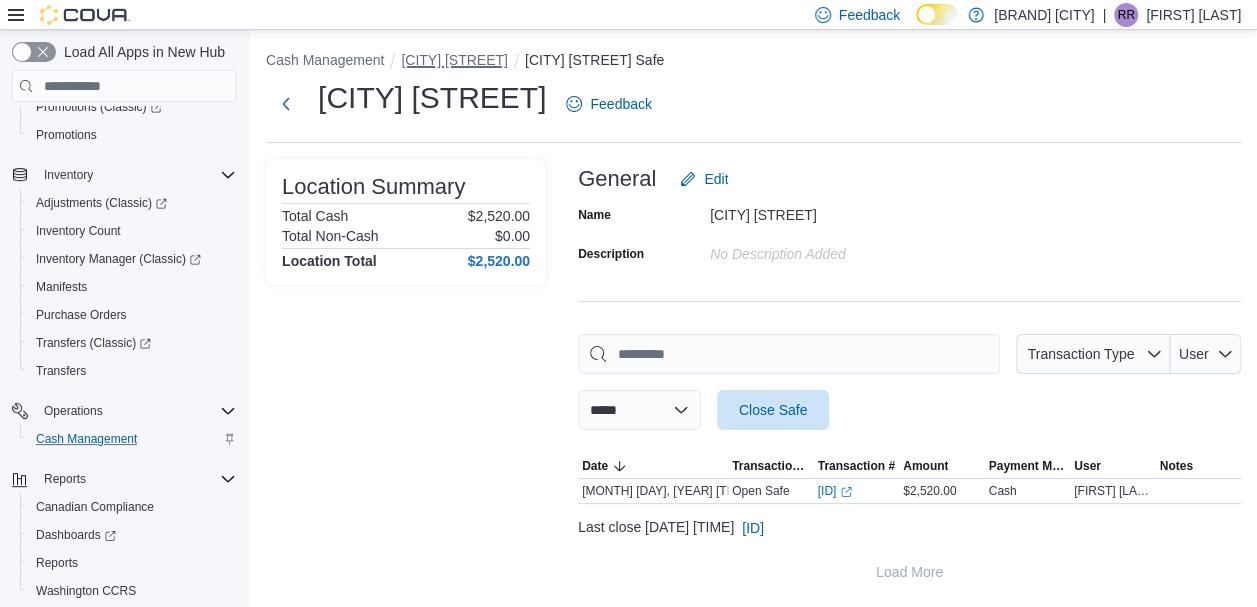 click on "[CITY] [STREET]" at bounding box center (454, 60) 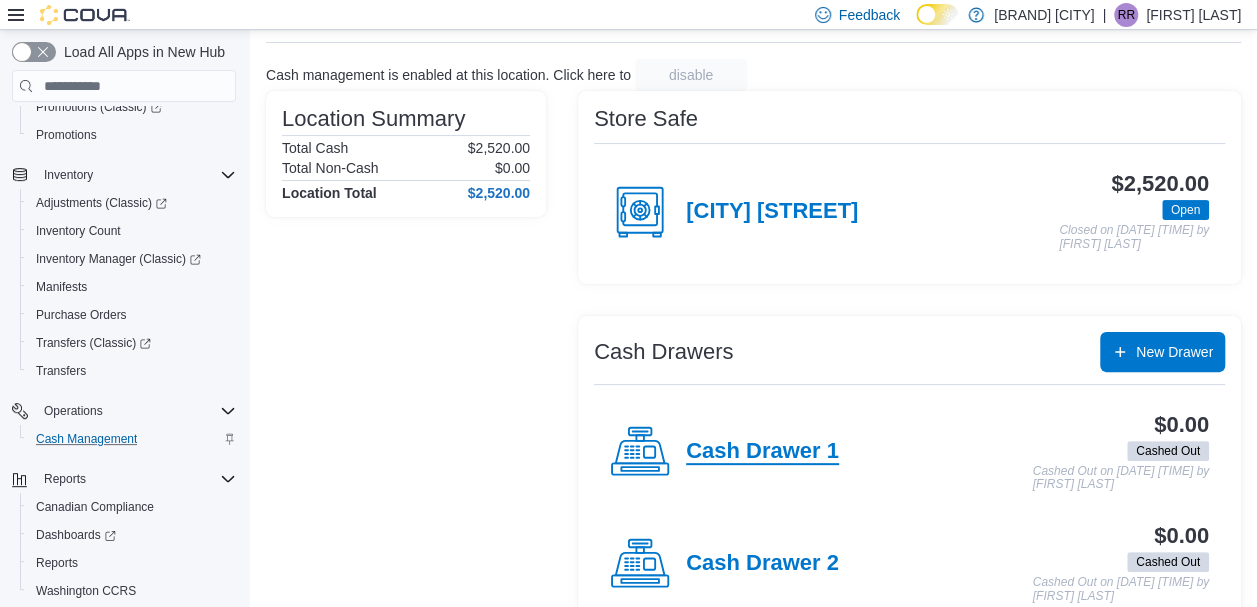 click on "Cash Drawer 1" at bounding box center [762, 452] 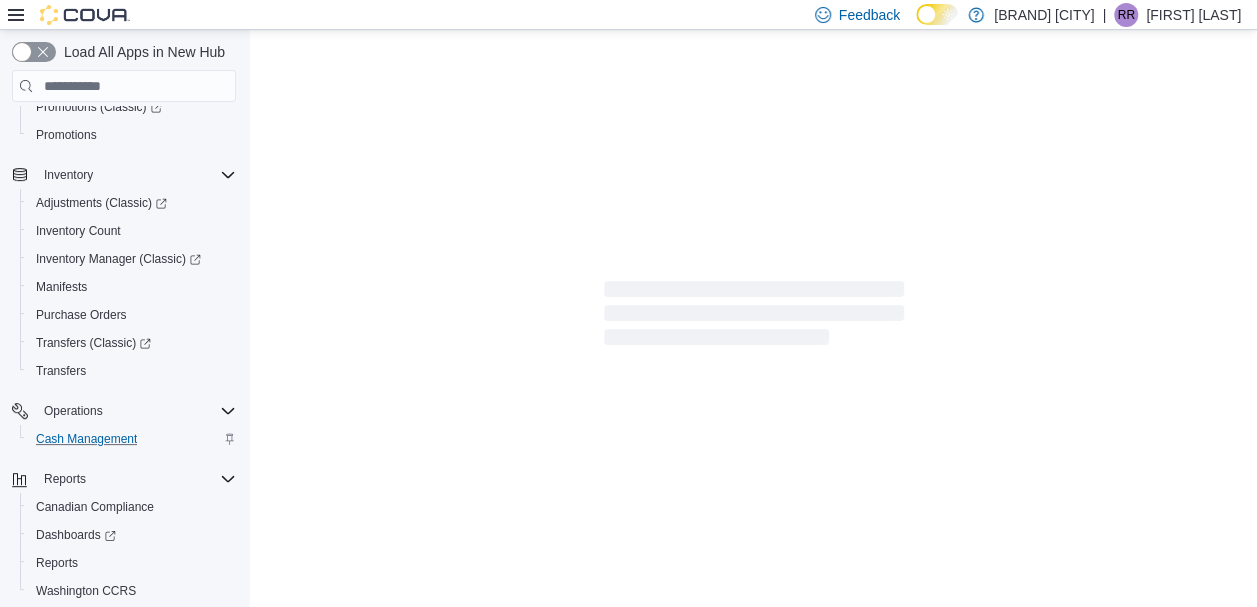 scroll, scrollTop: 0, scrollLeft: 0, axis: both 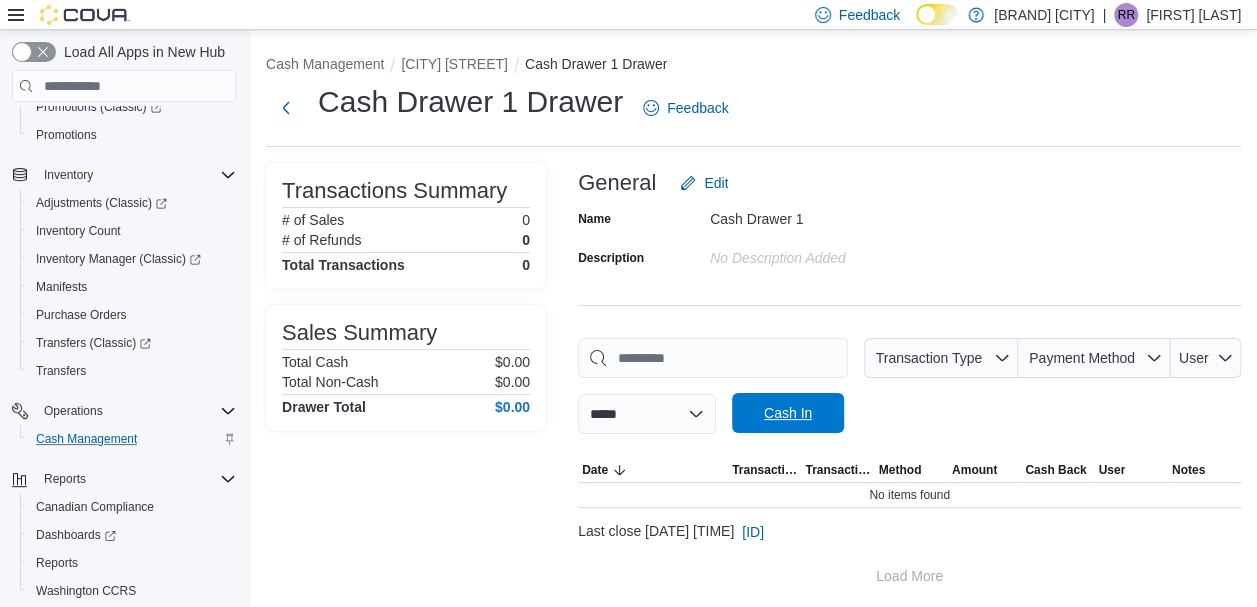click on "Cash In" at bounding box center (788, 413) 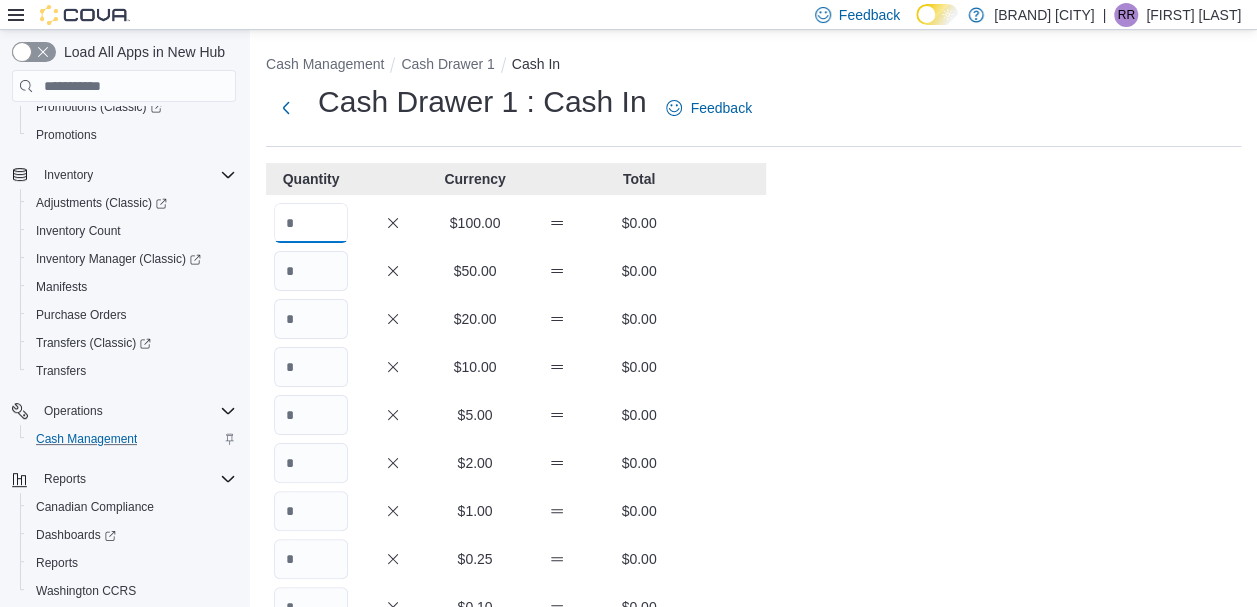 click at bounding box center (311, 223) 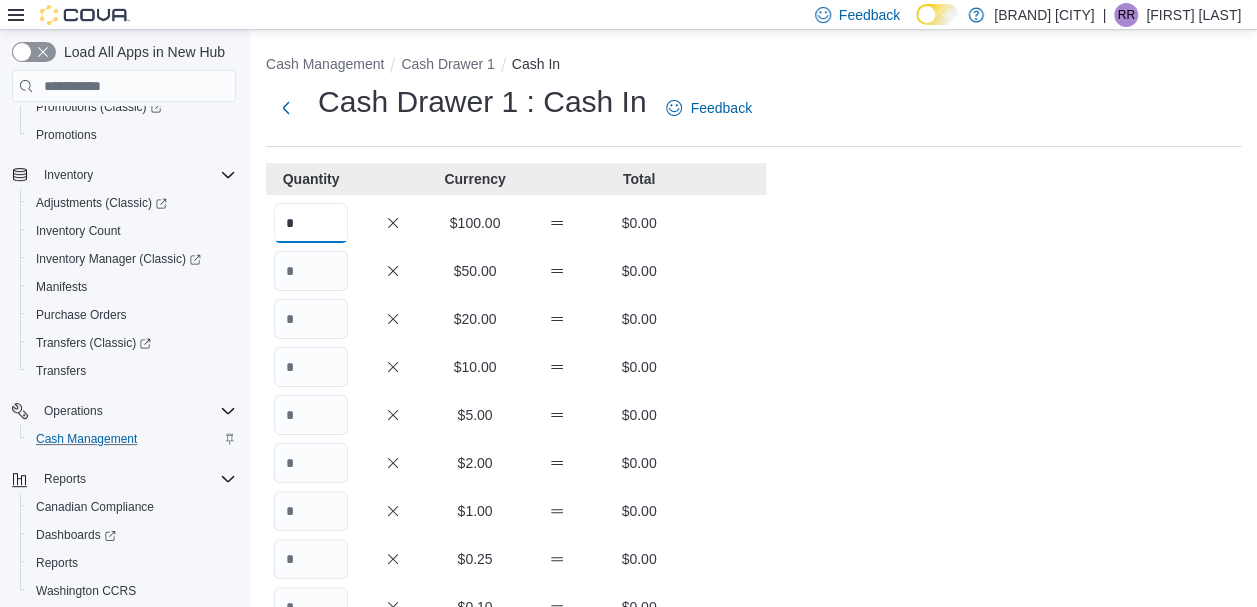 type on "*" 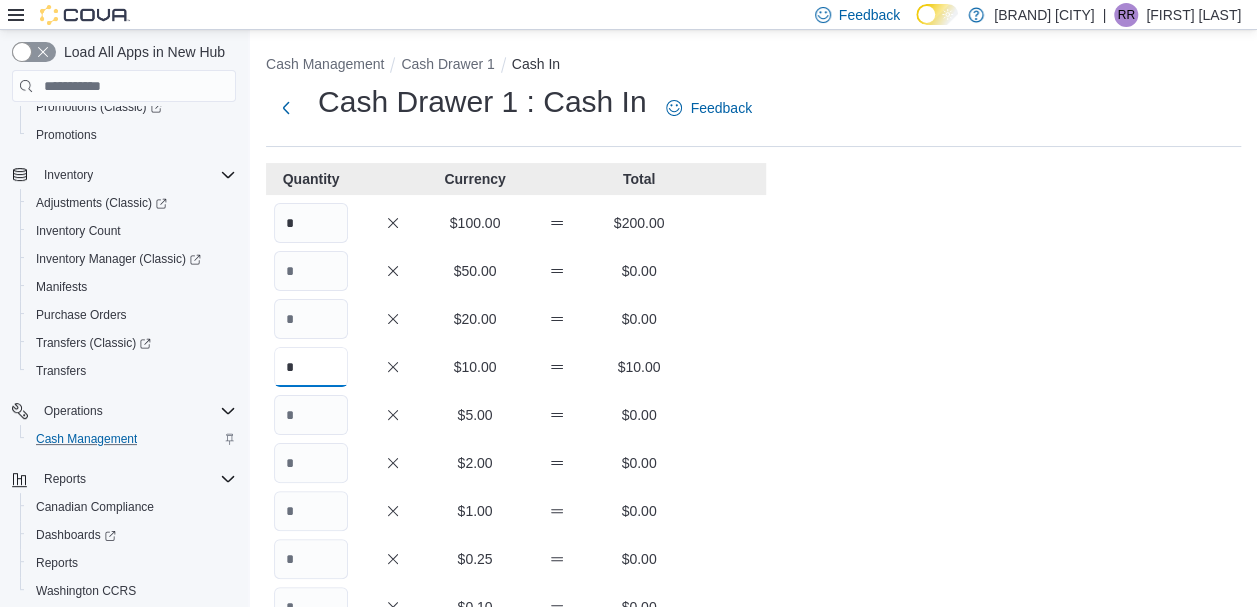 type on "*" 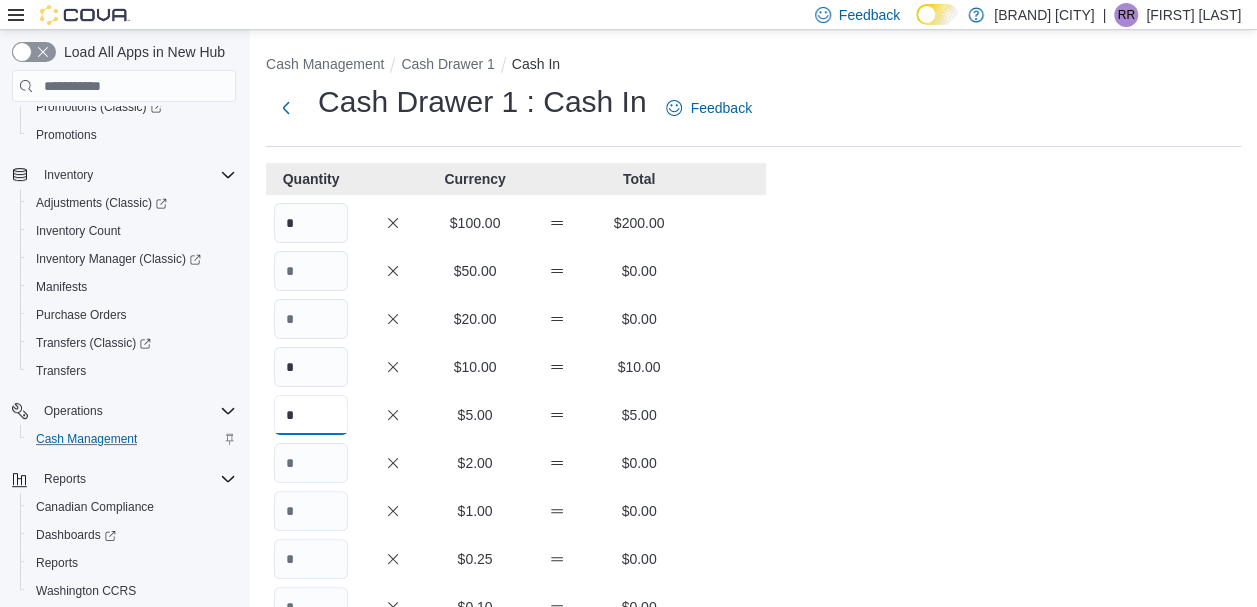 type on "*" 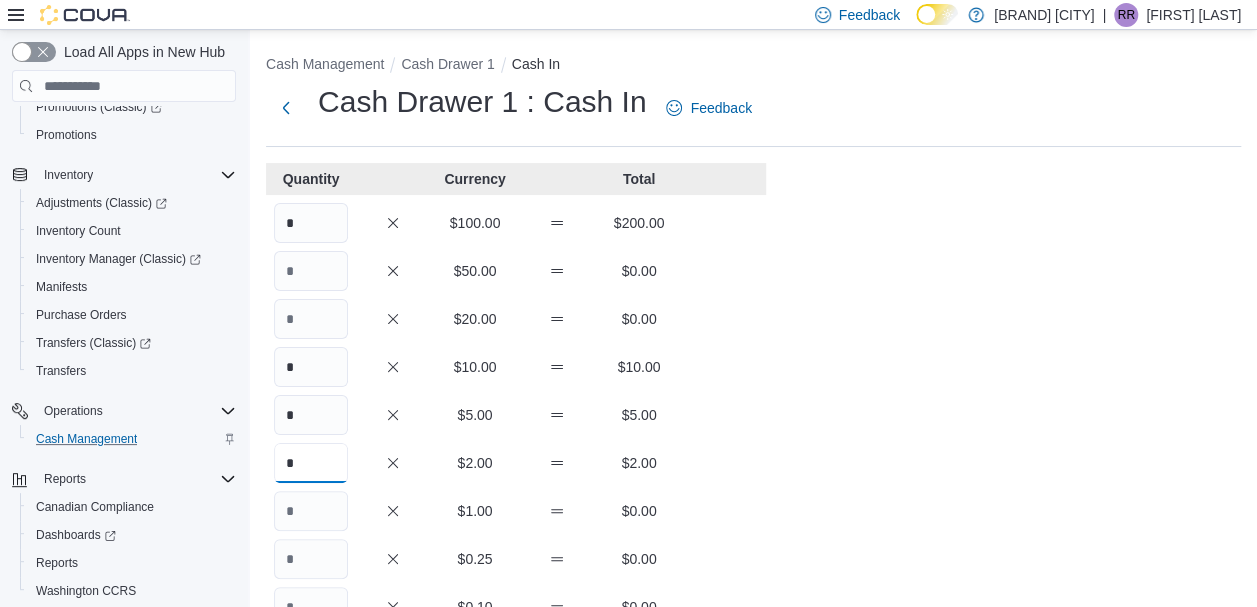 type on "*" 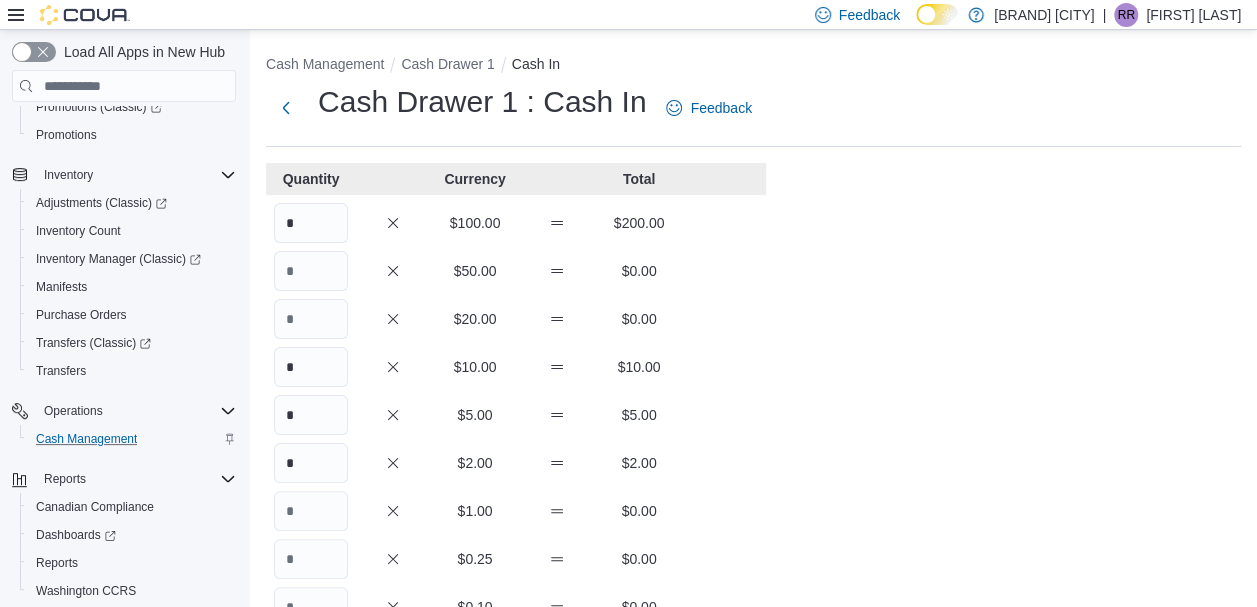 click on "Cash Management Cash Drawer 1 Cash In Cash Drawer 1 : Cash In Feedback Quantity Currency Total * $100.00 $200.00 $50.00 $0.00 $20.00 $0.00 * $10.00 $10.00 * $5.00 $5.00 * $2.00 $2.00 $1.00 $0.00 $0.25 $0.00 $0.10 $0.00 $0.05 $0.00 $0.01 $0.00 Your Total $217.00 Expected Total $0.00 Difference $217.00 Notes Cancel Save" at bounding box center [753, 551] 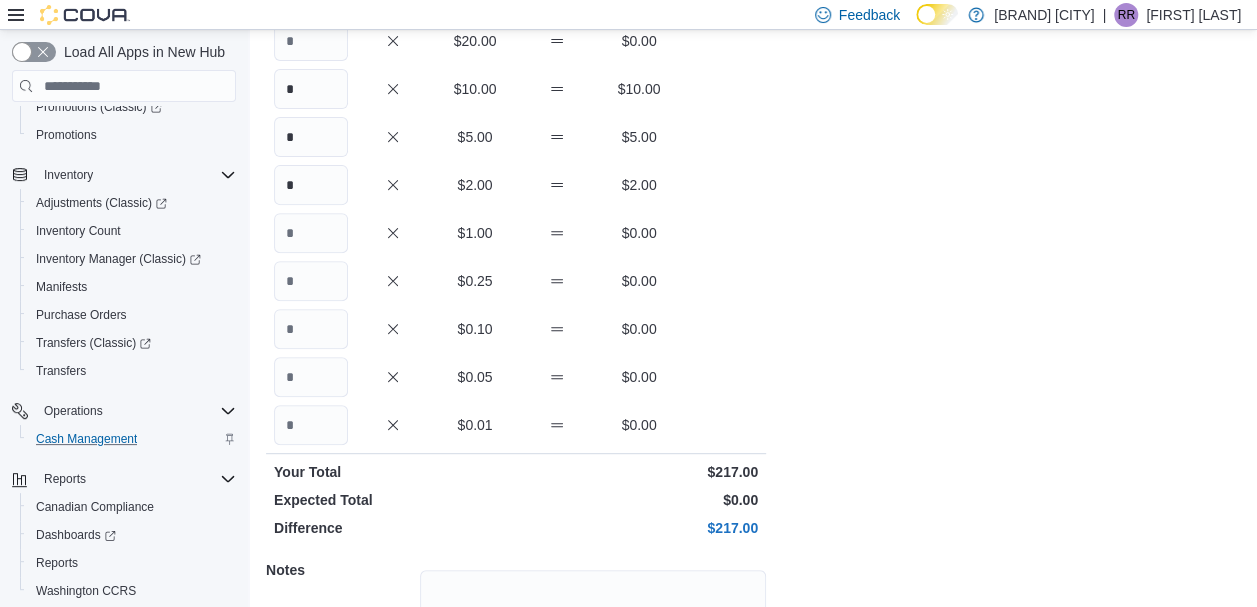 scroll, scrollTop: 466, scrollLeft: 0, axis: vertical 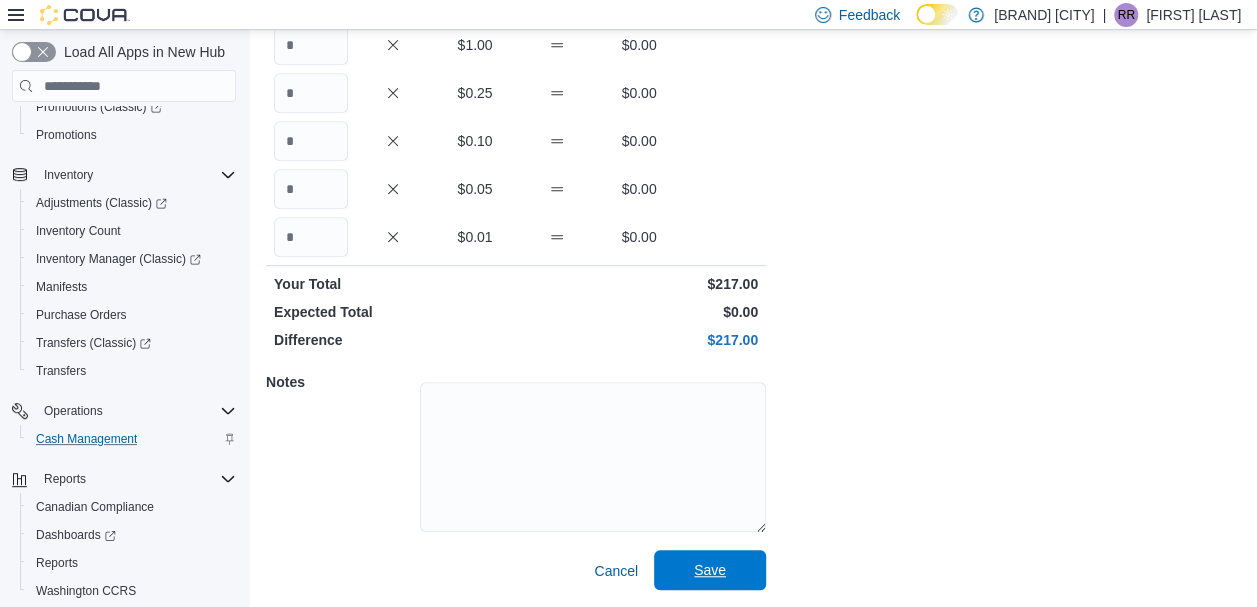 click on "Save" at bounding box center [710, 570] 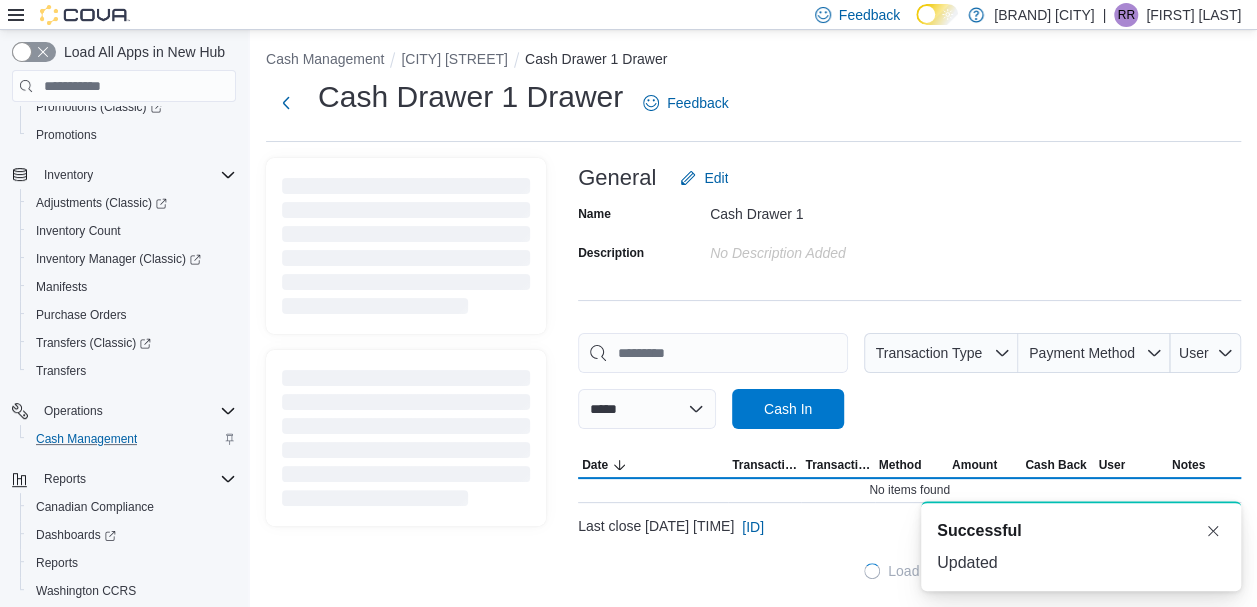 scroll, scrollTop: 4, scrollLeft: 0, axis: vertical 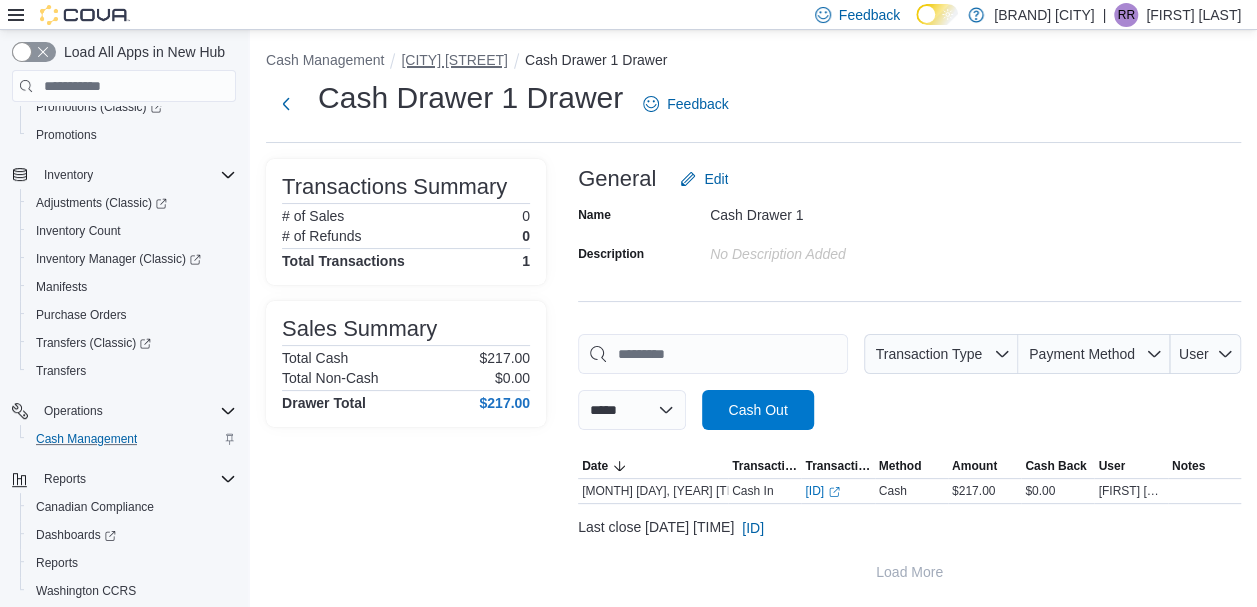 click on "[CITY] [STREET]" at bounding box center [454, 60] 